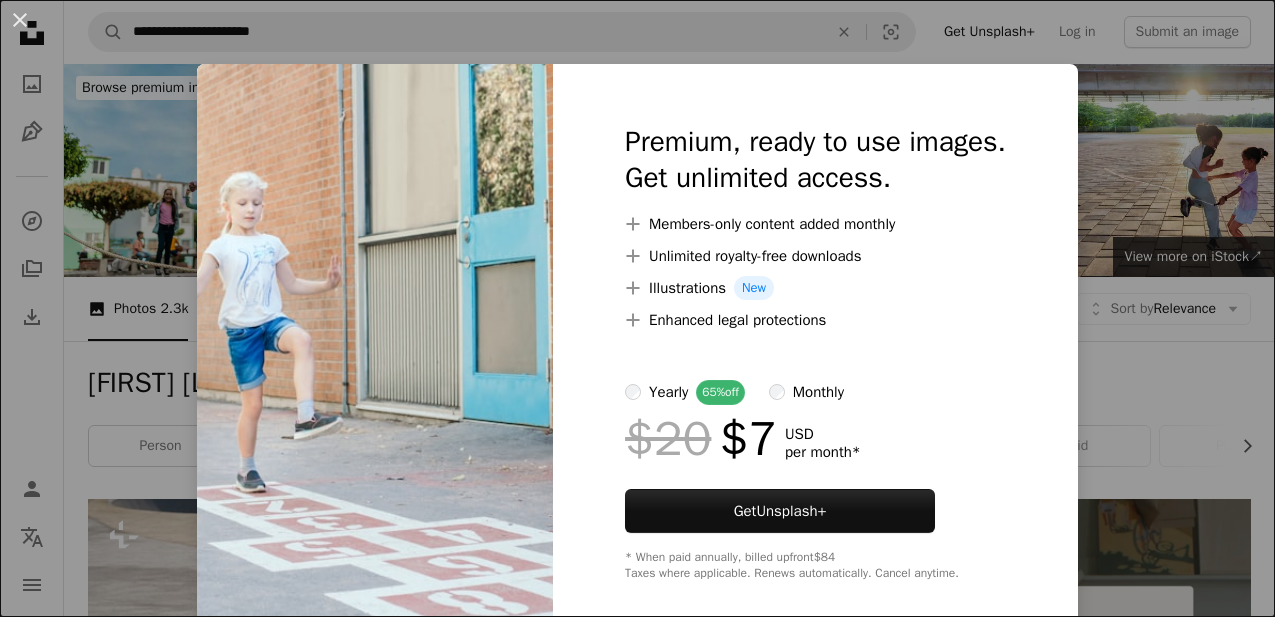 scroll, scrollTop: 6354, scrollLeft: 0, axis: vertical 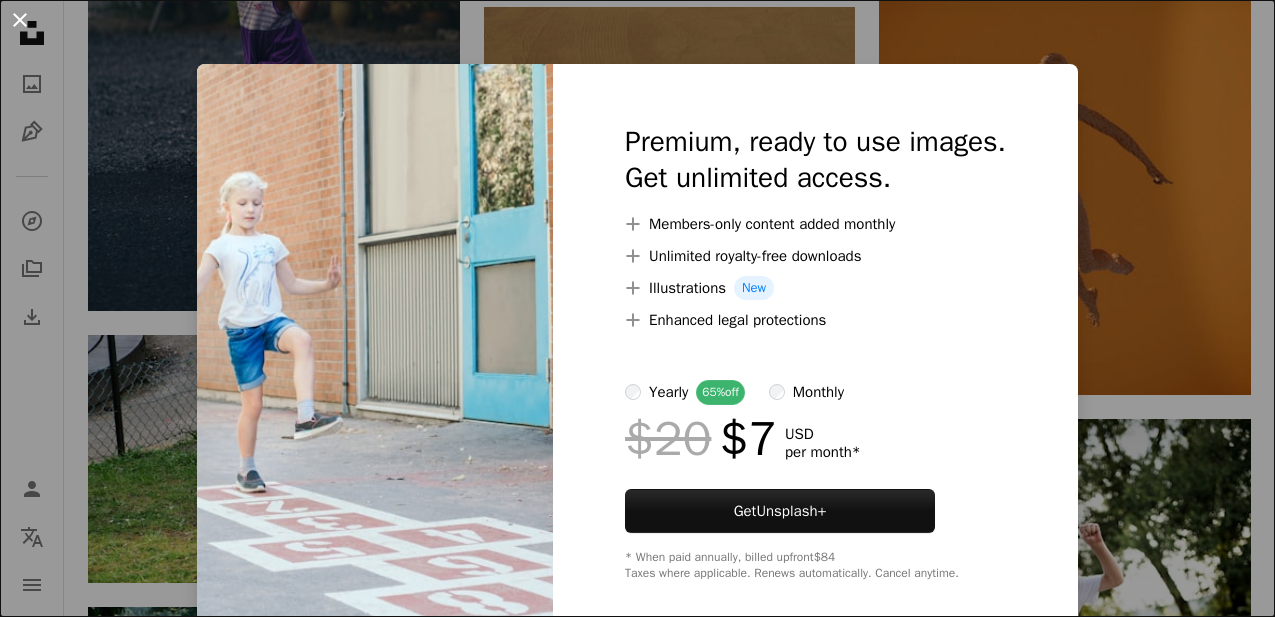 click on "An X shape" at bounding box center [20, 20] 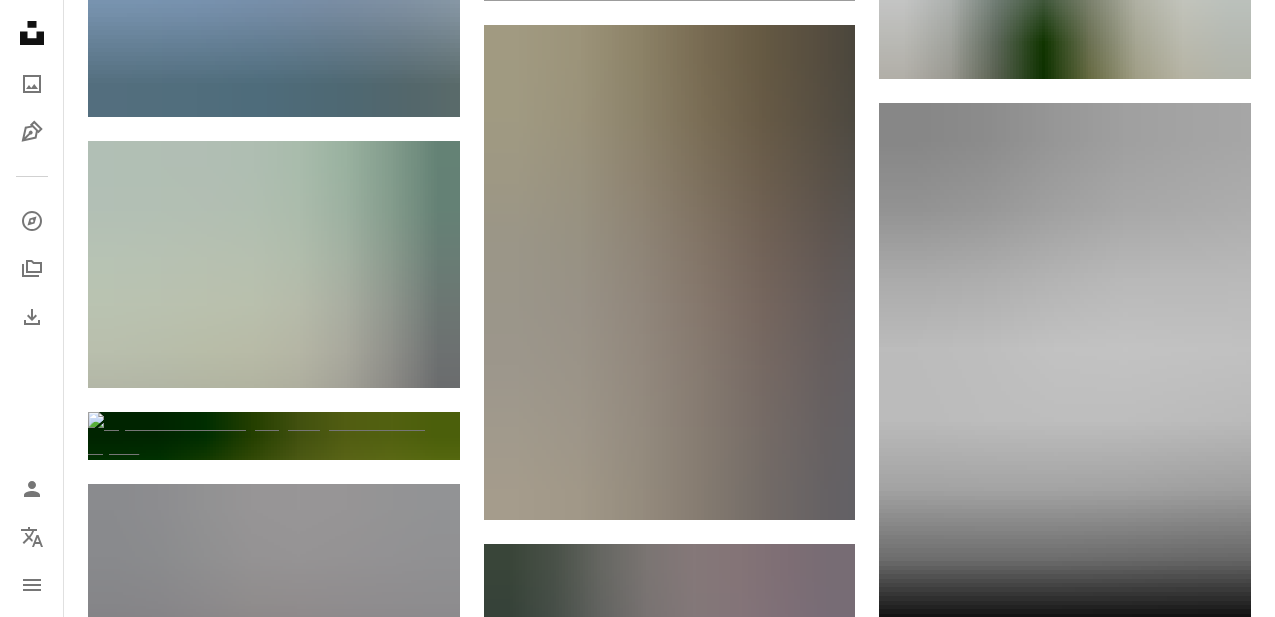 scroll, scrollTop: 11054, scrollLeft: 0, axis: vertical 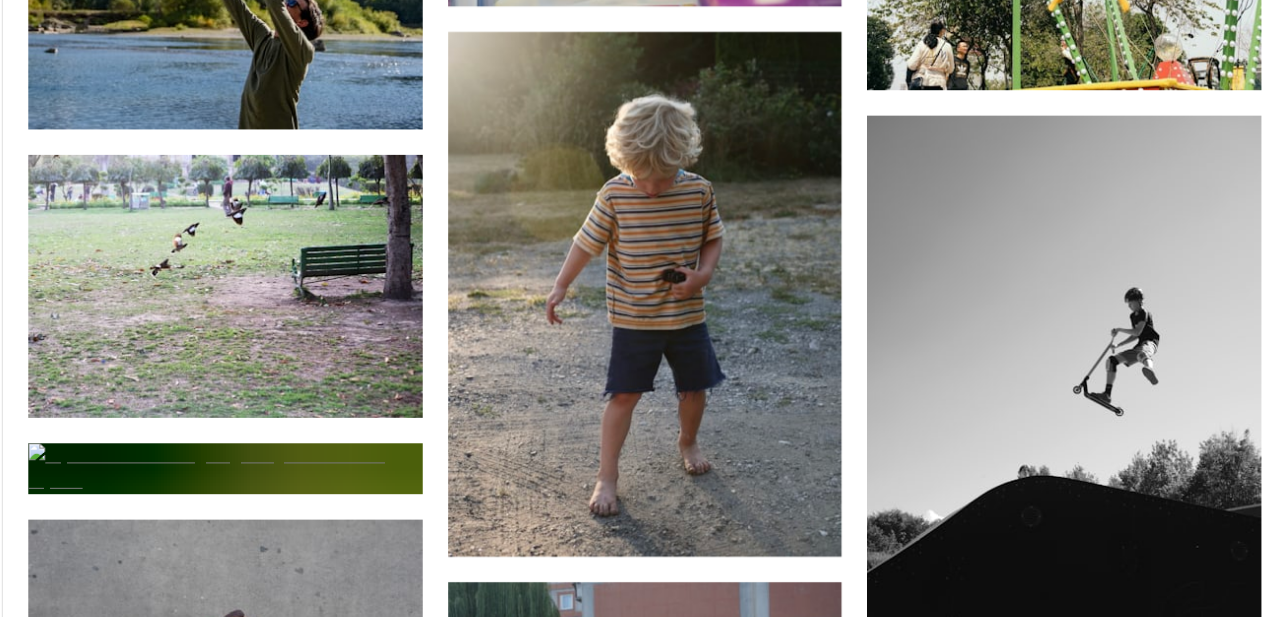 click on "A lock Download" at bounding box center (1180, 1535) 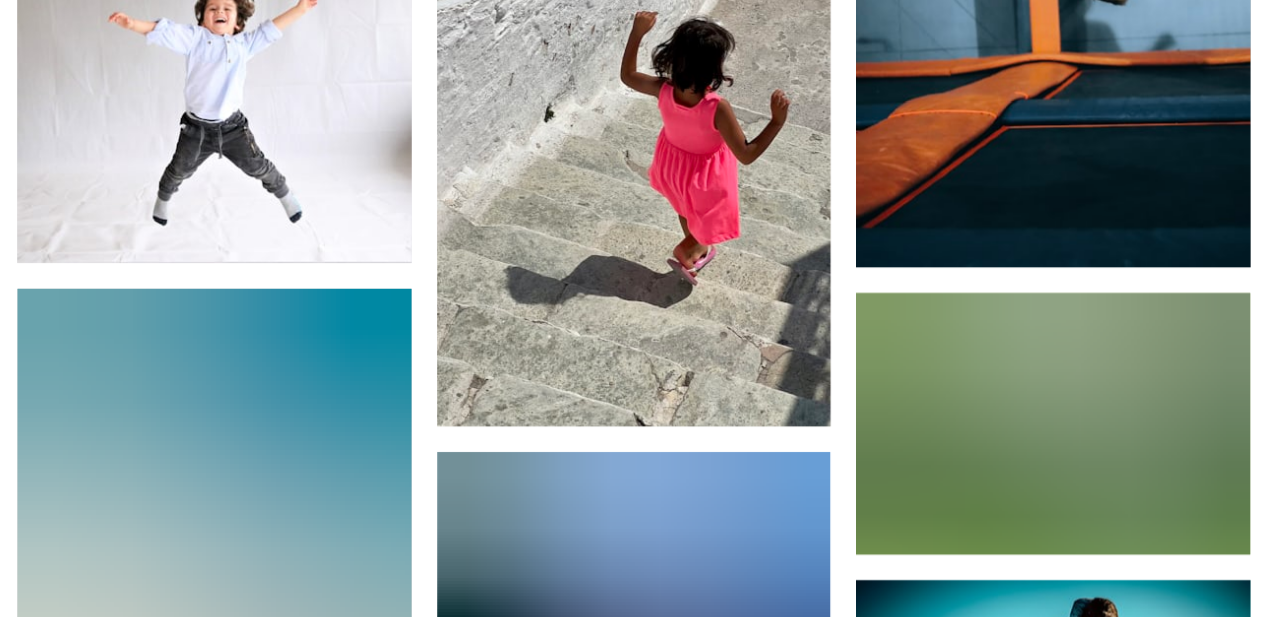 scroll, scrollTop: 12920, scrollLeft: 0, axis: vertical 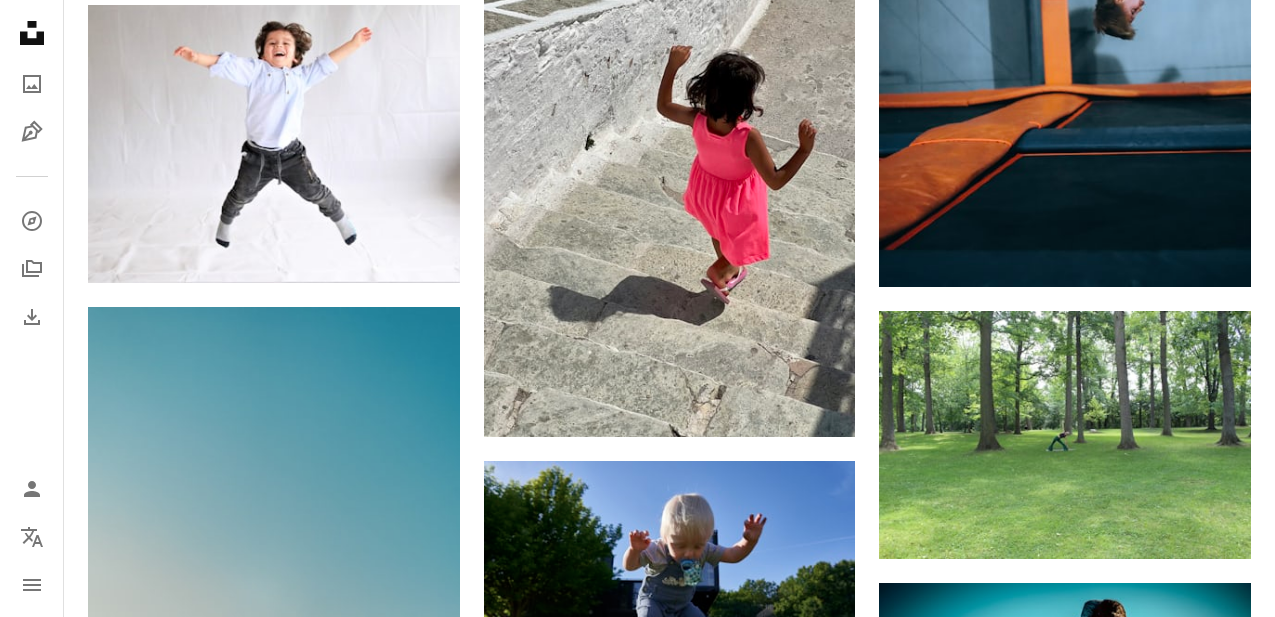 click on "Arrow pointing down" 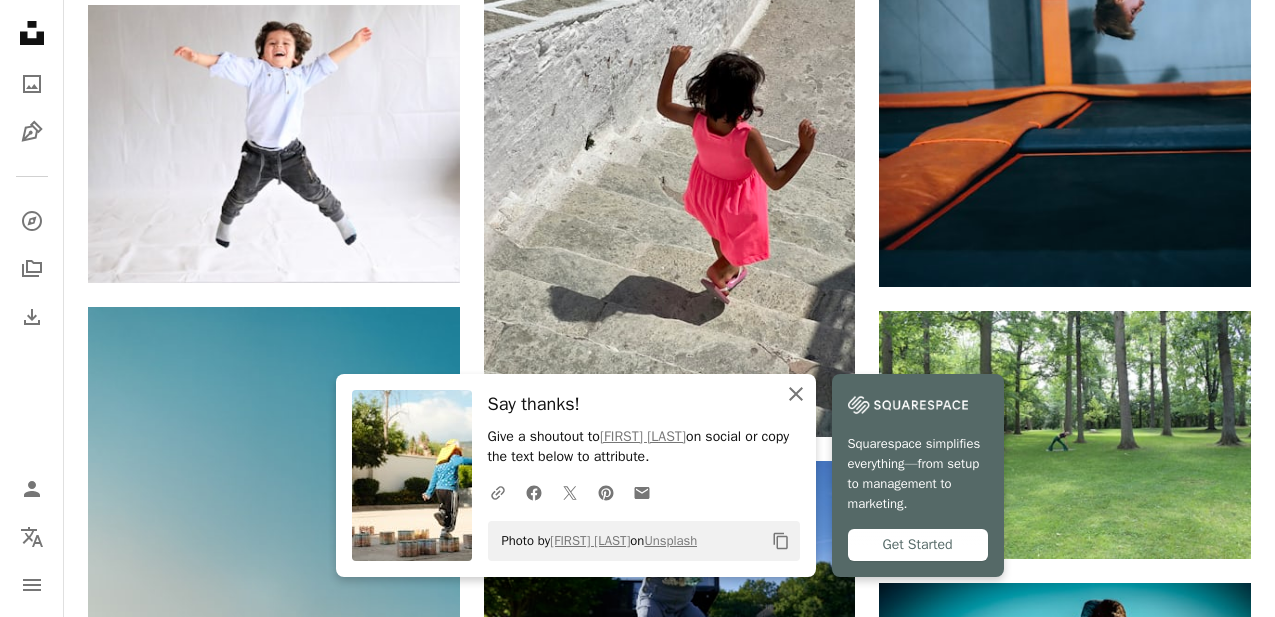 click 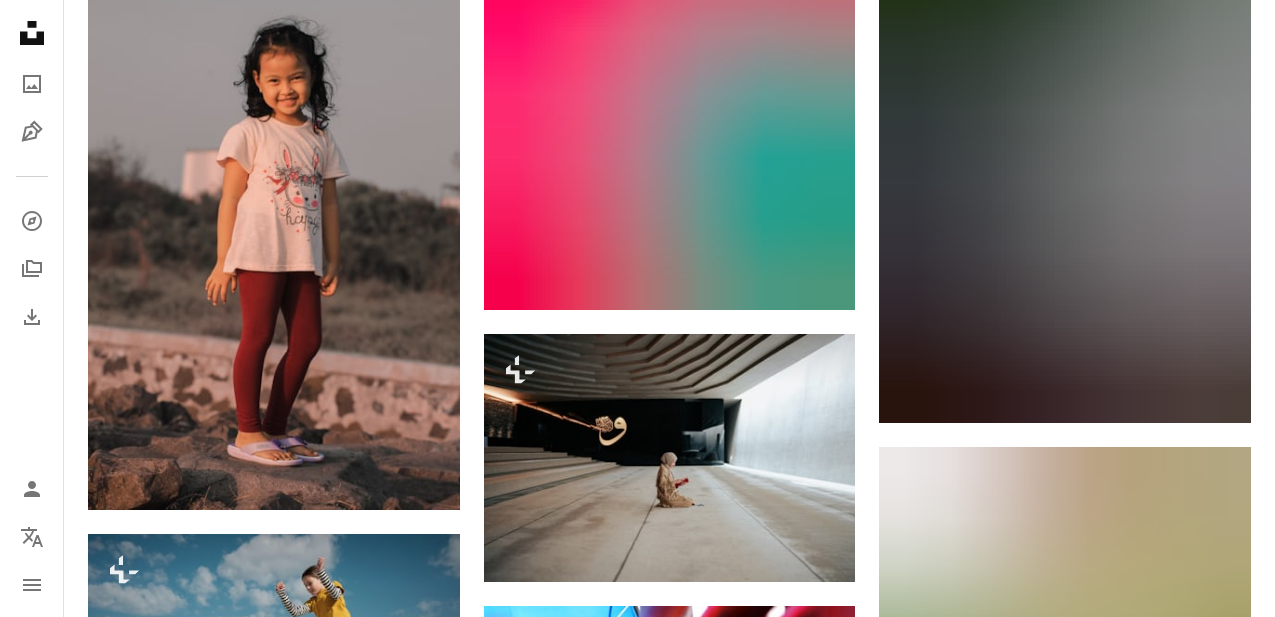 scroll, scrollTop: 16914, scrollLeft: 0, axis: vertical 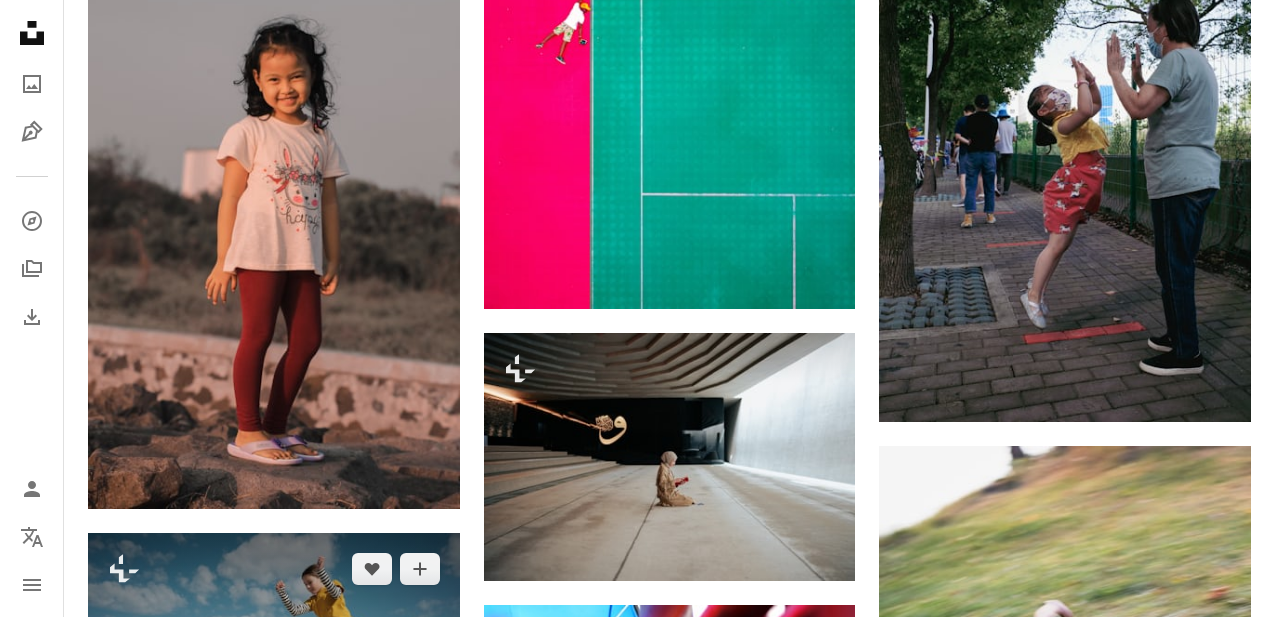 click on "A lock Download" at bounding box center [389, 745] 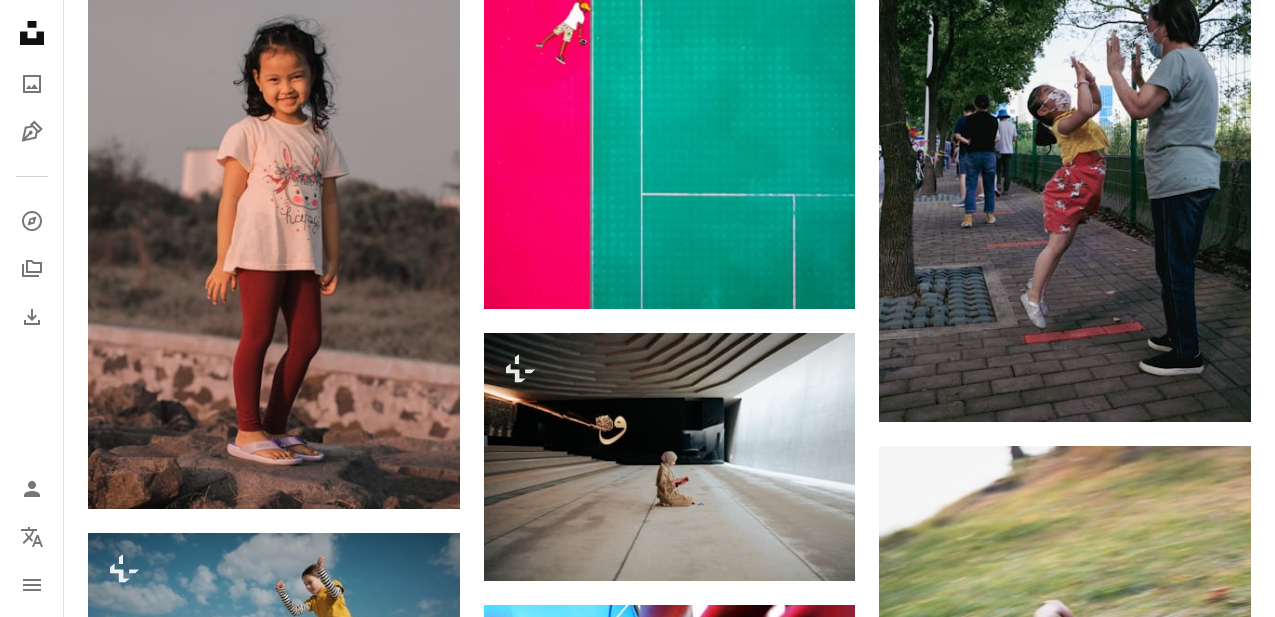 click on "An X shape" at bounding box center [20, 20] 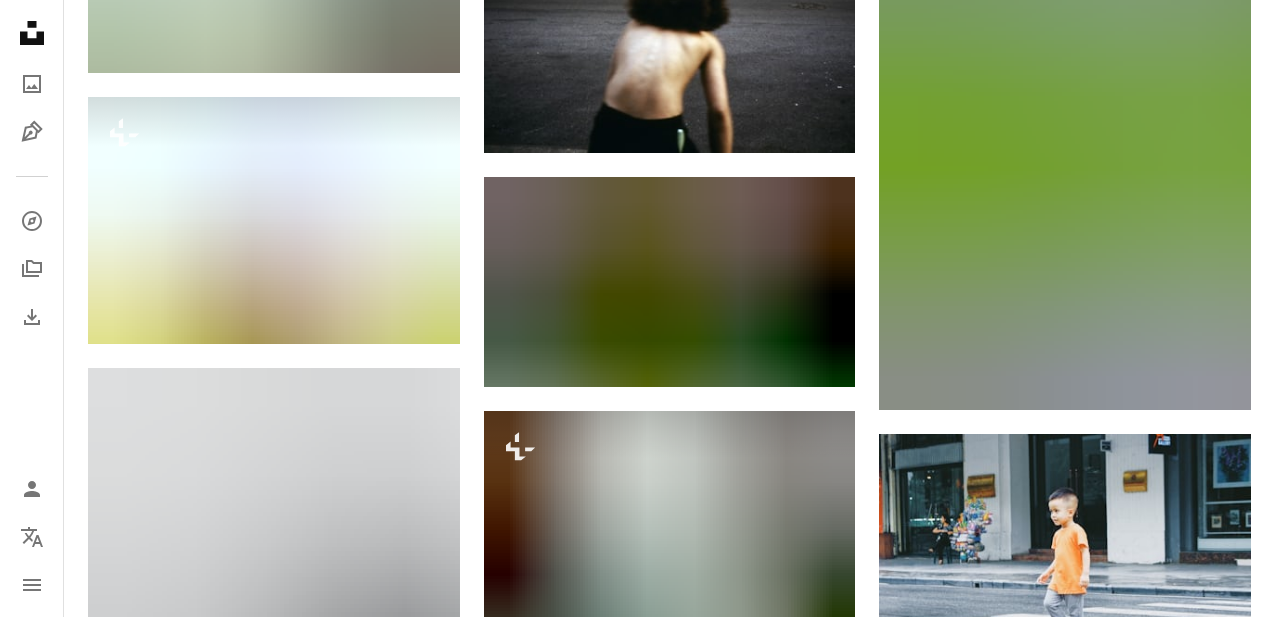 scroll, scrollTop: 22219, scrollLeft: 0, axis: vertical 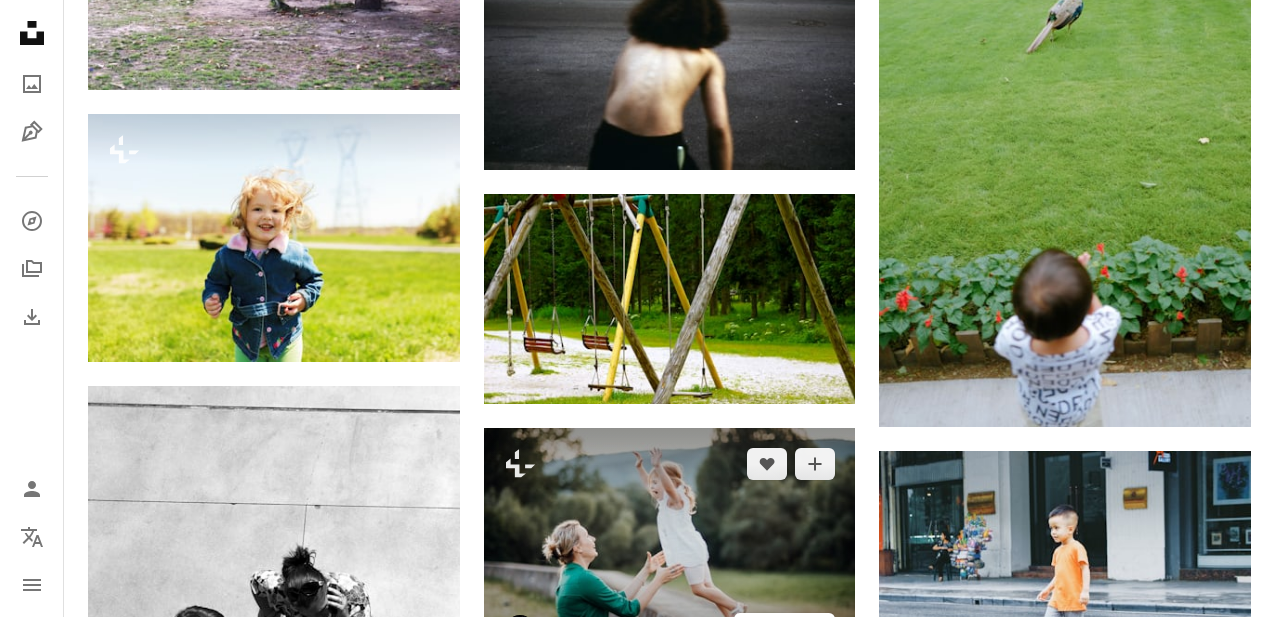 click on "A lock Download" at bounding box center (785, 629) 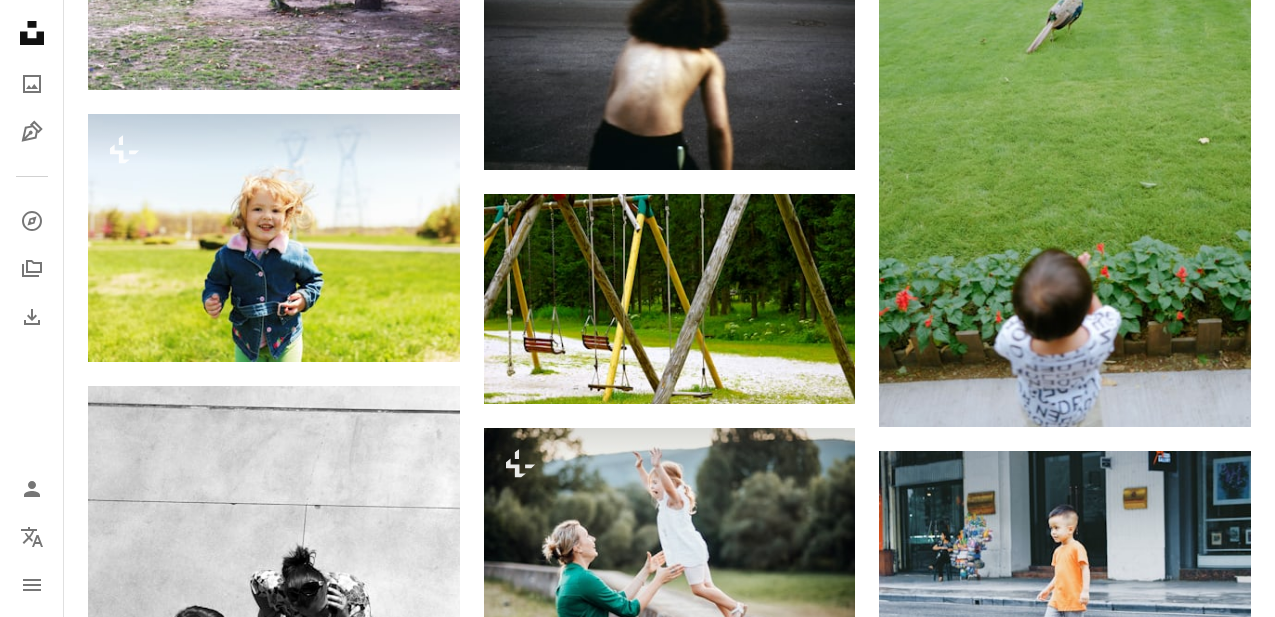 click on "An X shape" at bounding box center [20, 20] 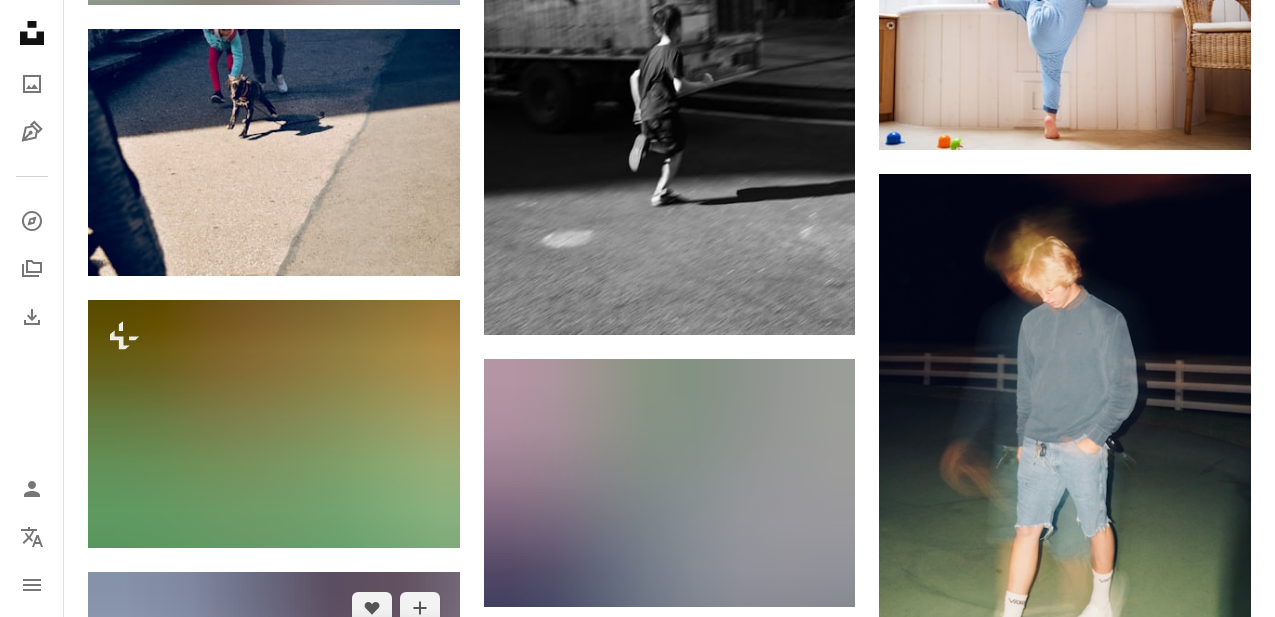 scroll, scrollTop: 36067, scrollLeft: 0, axis: vertical 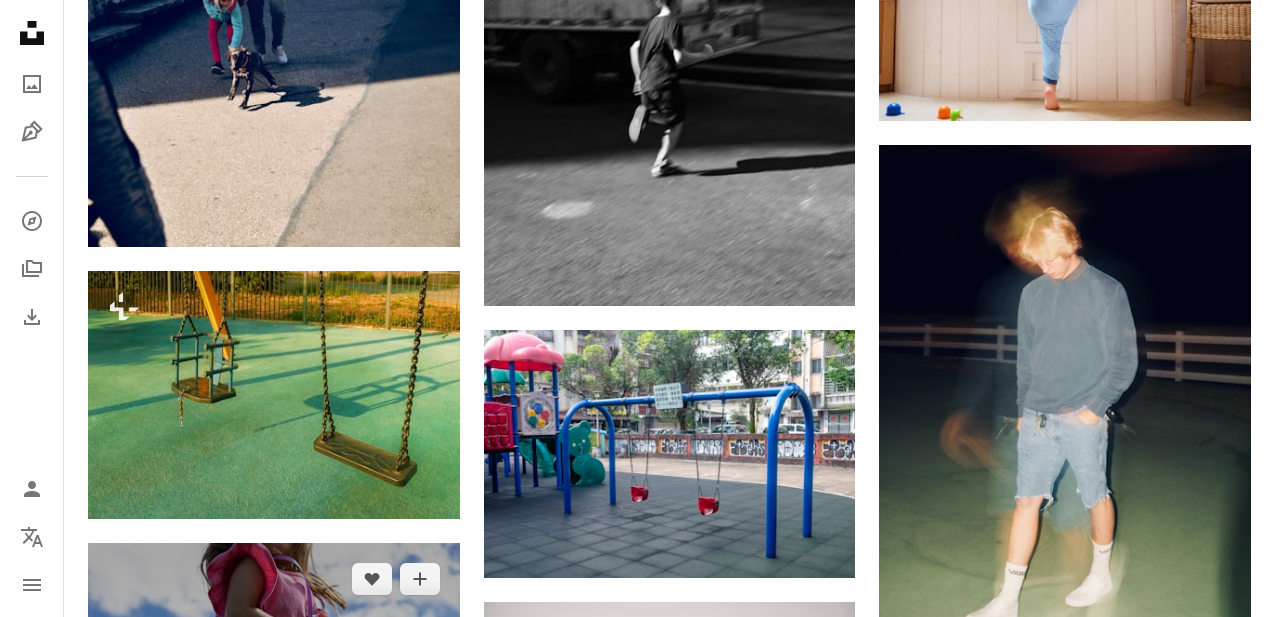 click on "Arrow pointing down" 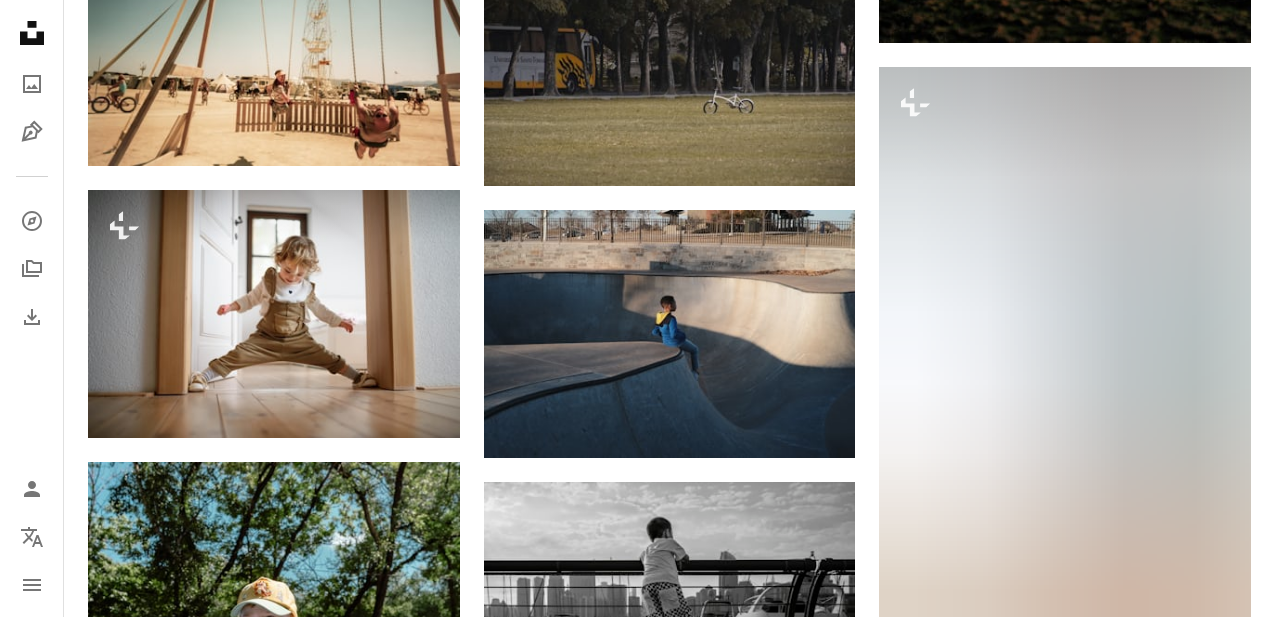 scroll, scrollTop: 38032, scrollLeft: 0, axis: vertical 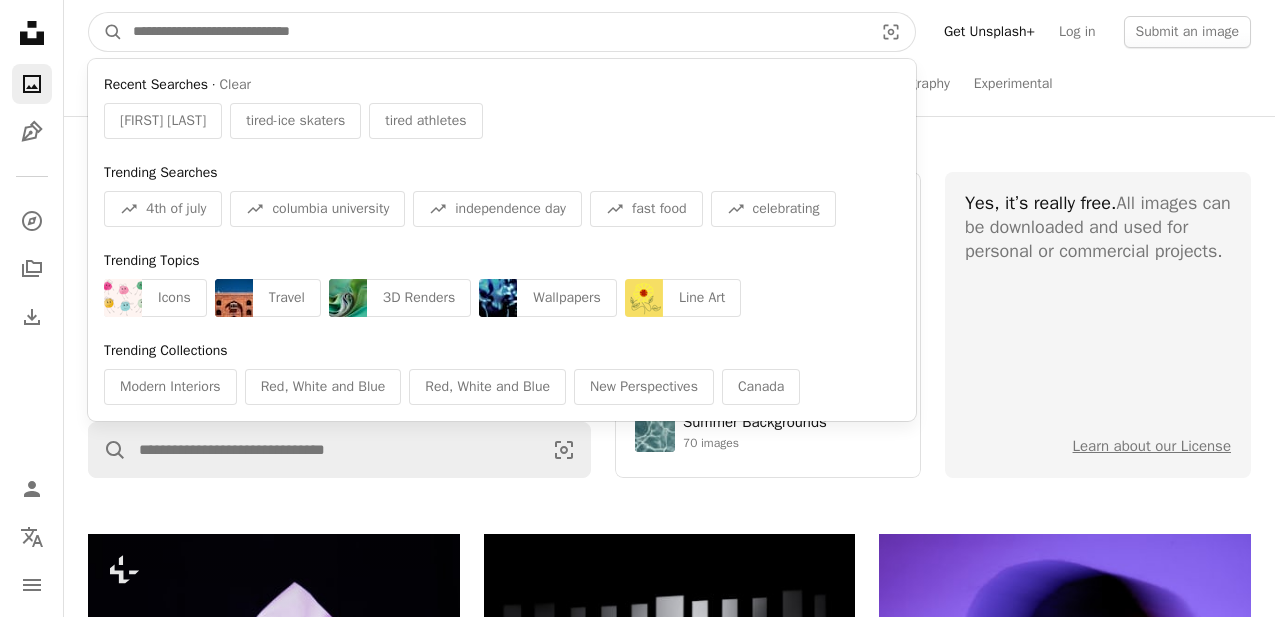 click at bounding box center (495, 32) 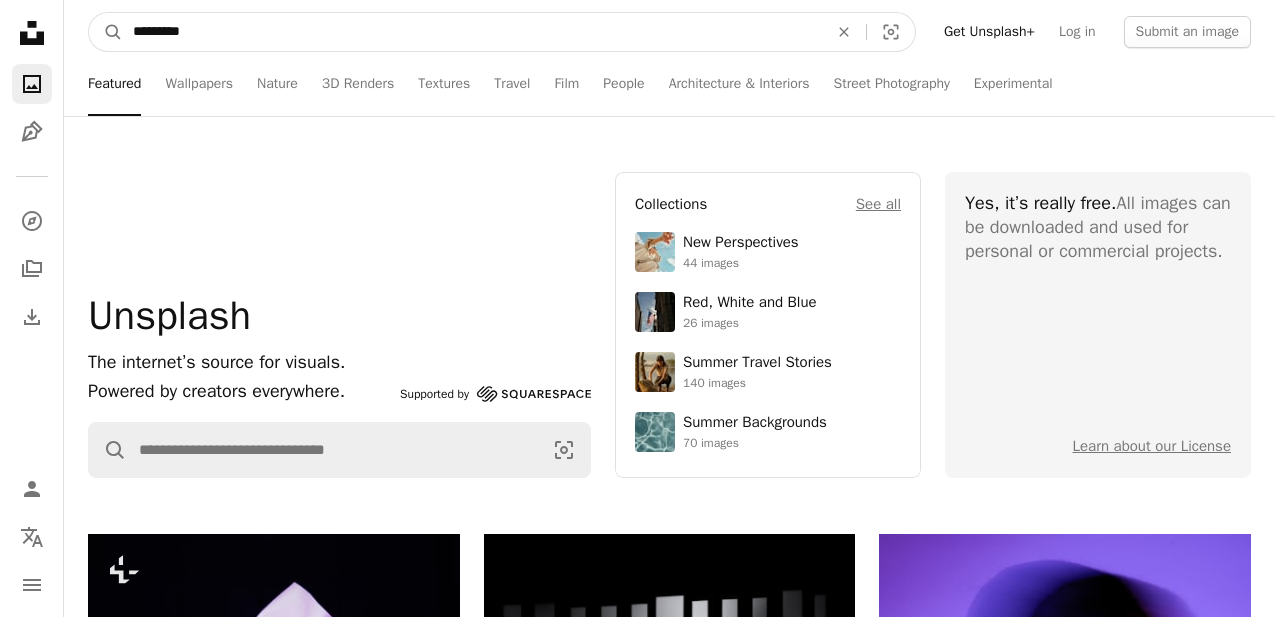 click on "*********" at bounding box center (472, 32) 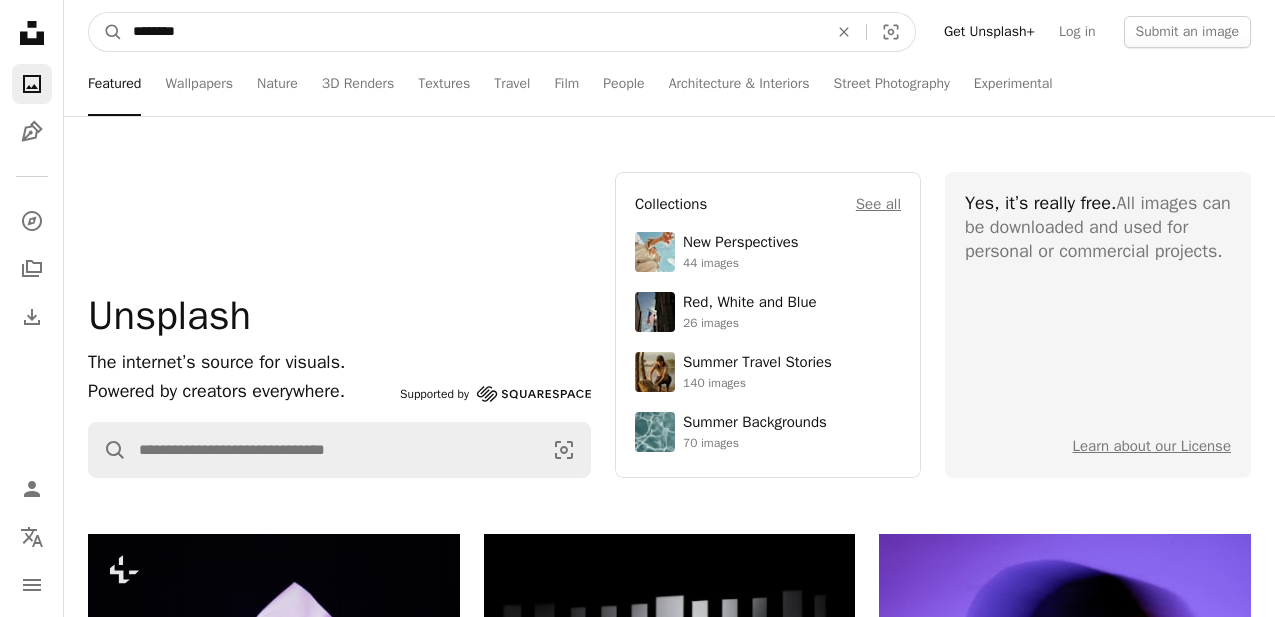 type on "*********" 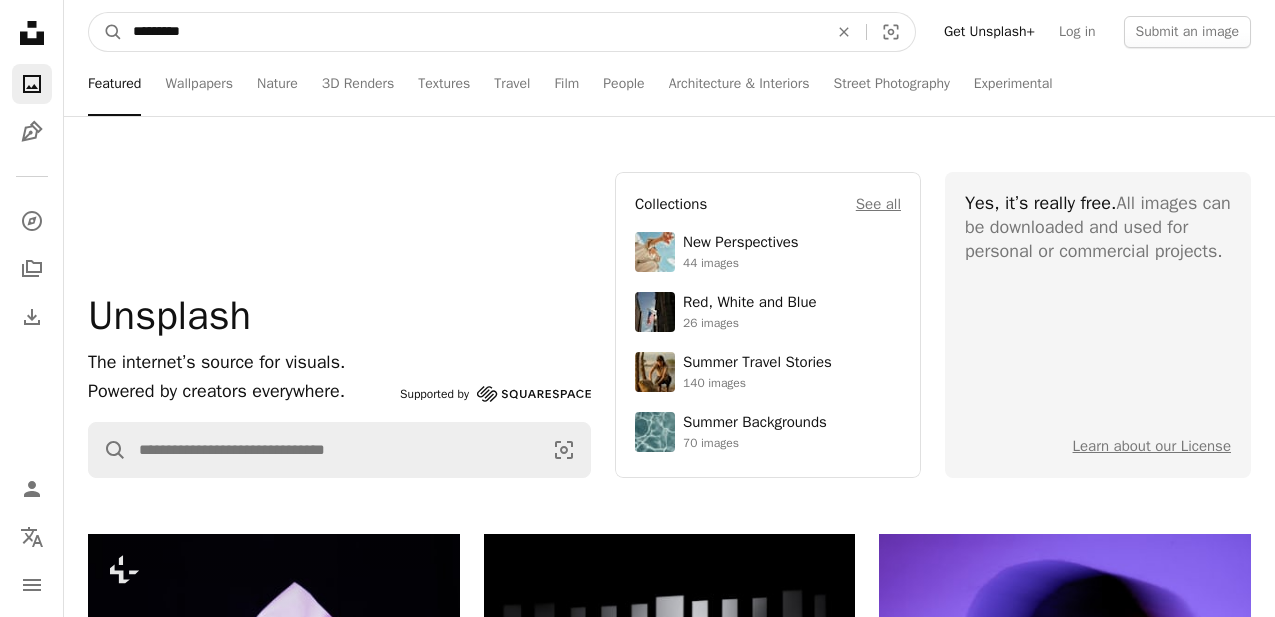 click on "*********" at bounding box center (472, 32) 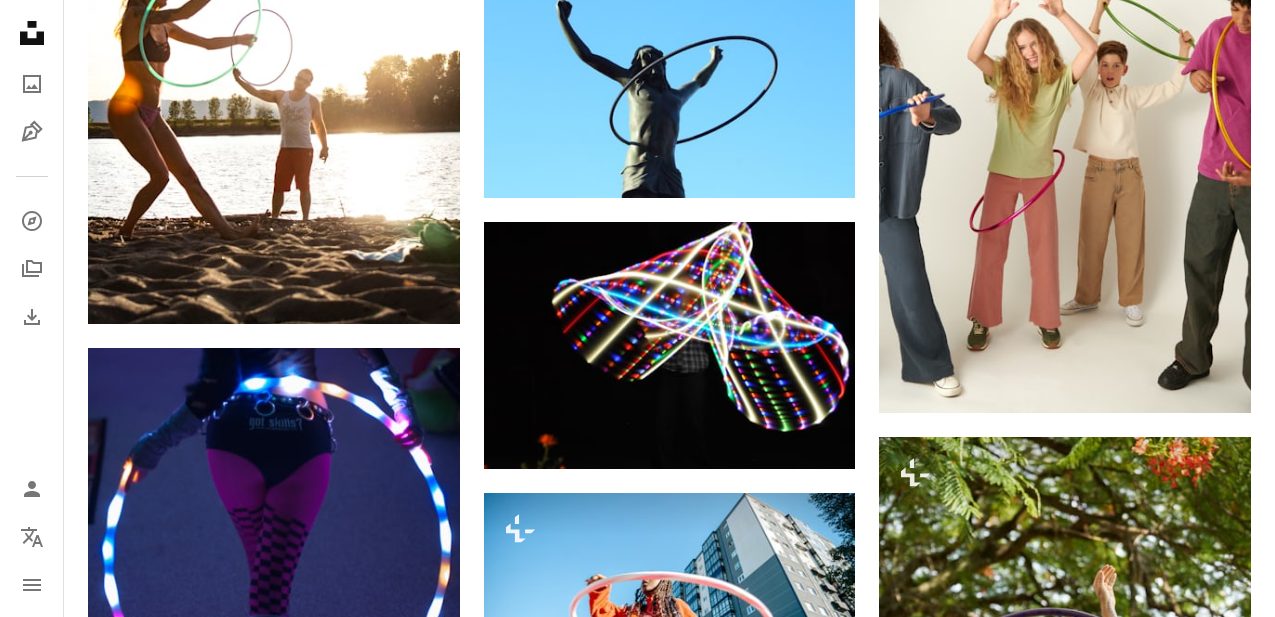 scroll, scrollTop: 1958, scrollLeft: 0, axis: vertical 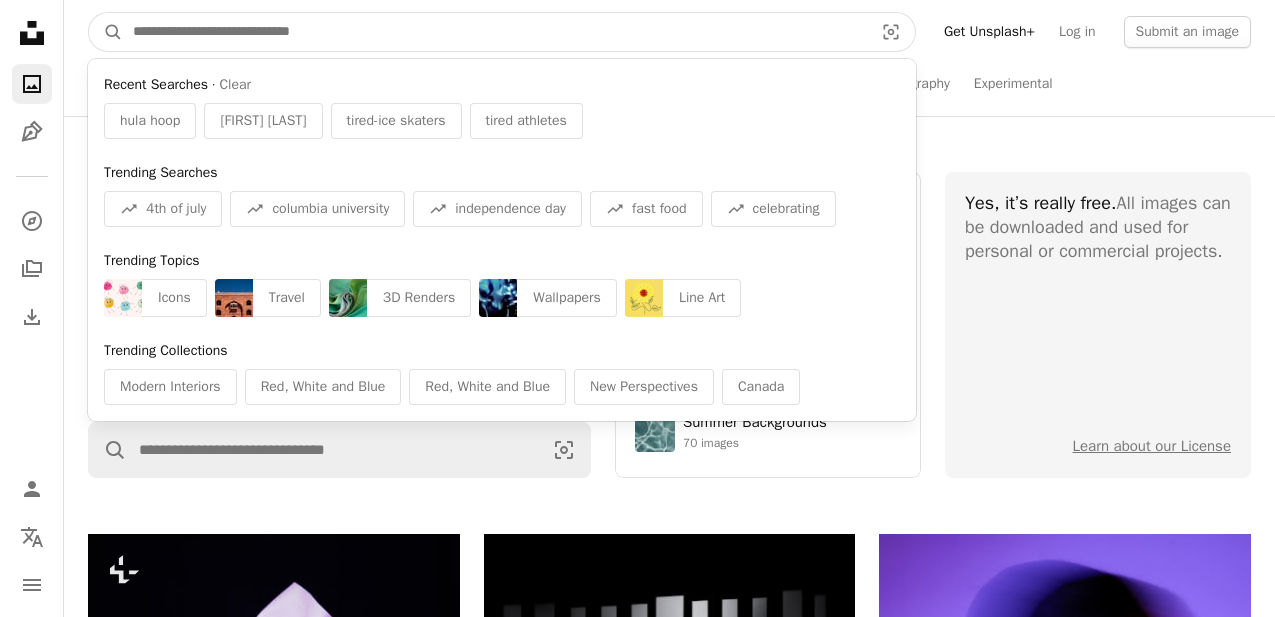 click at bounding box center (495, 32) 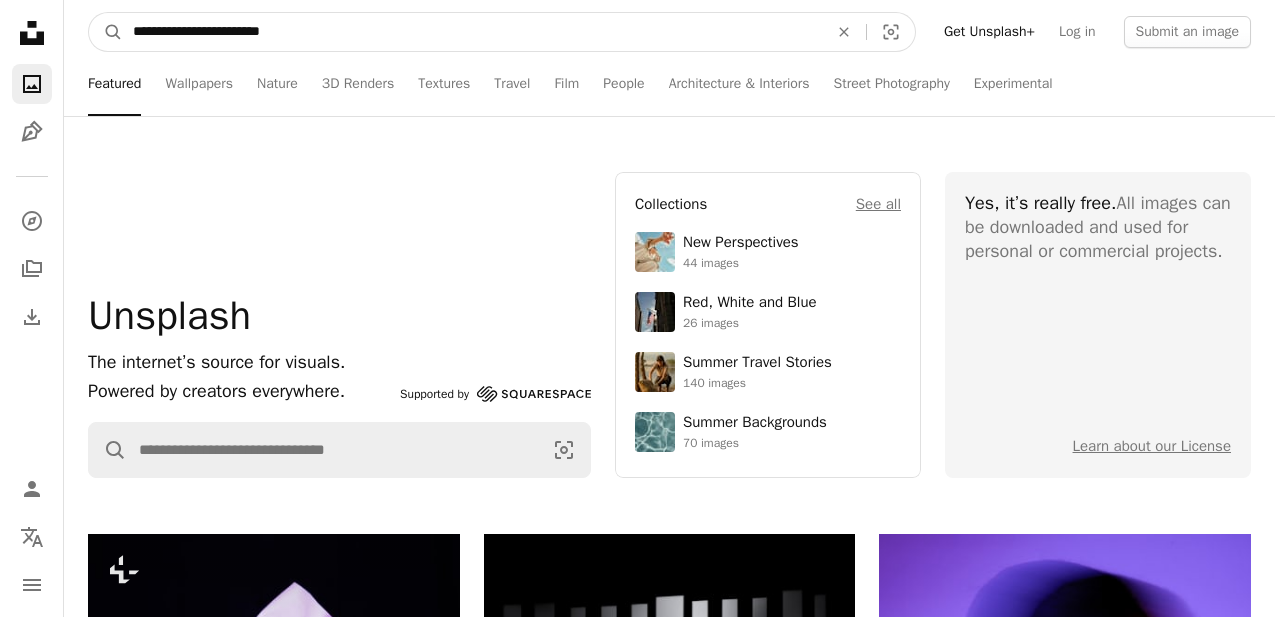 type on "**********" 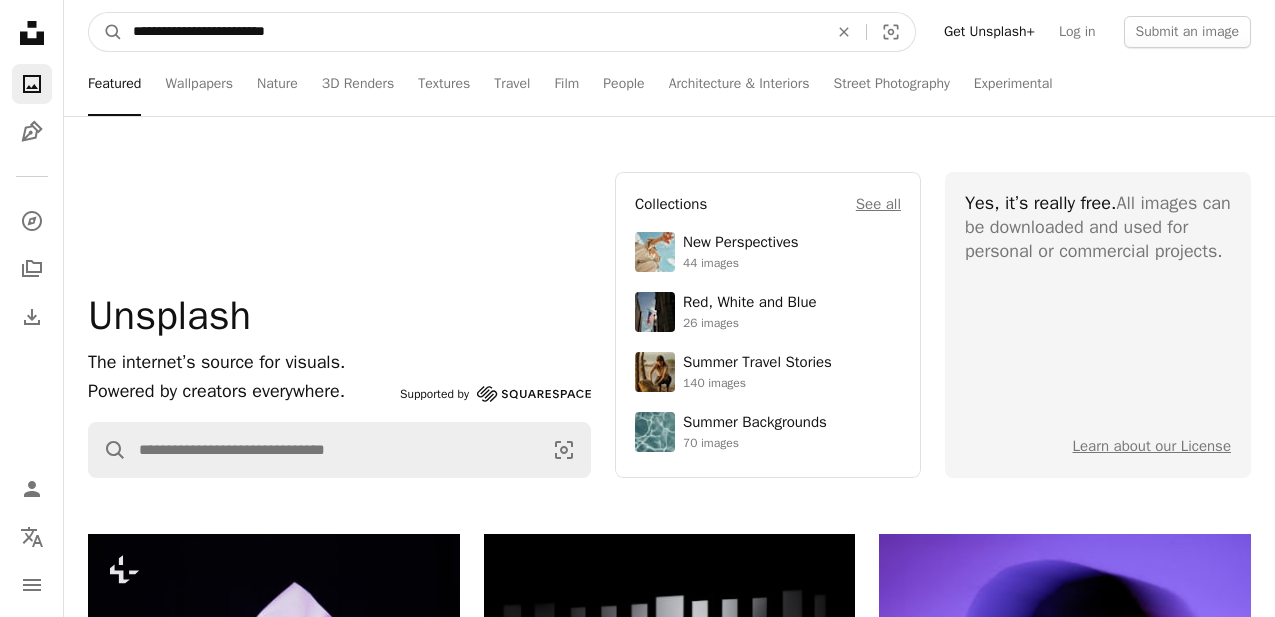 click on "A magnifying glass" at bounding box center [106, 32] 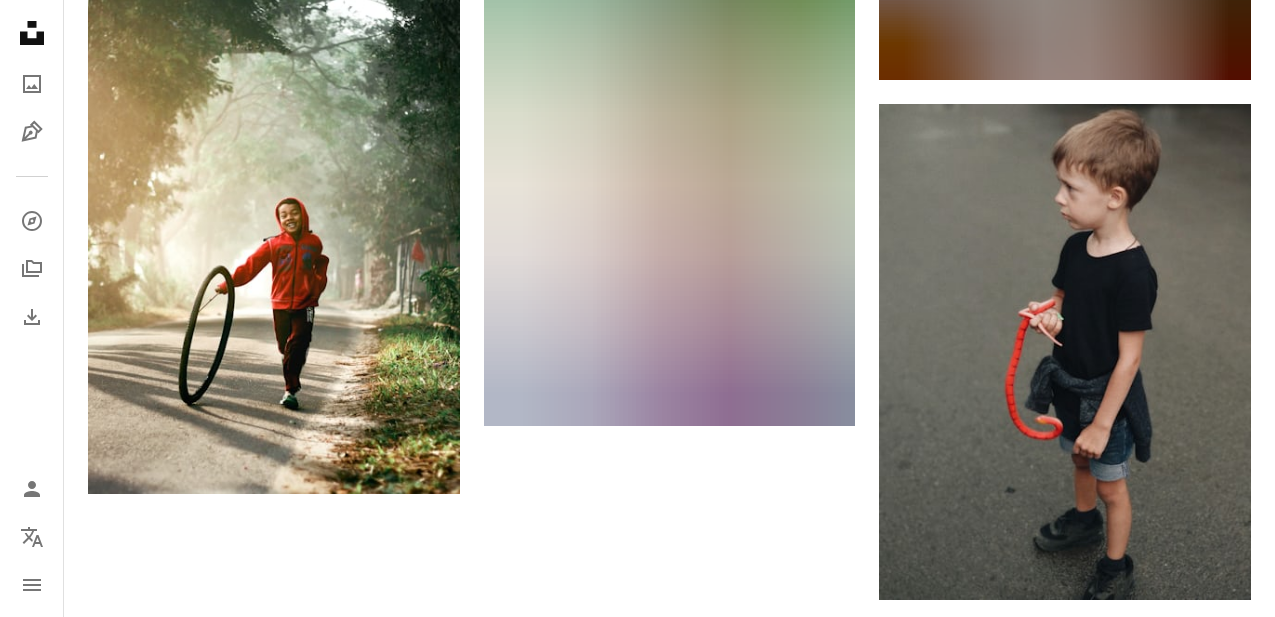 scroll, scrollTop: 3559, scrollLeft: 0, axis: vertical 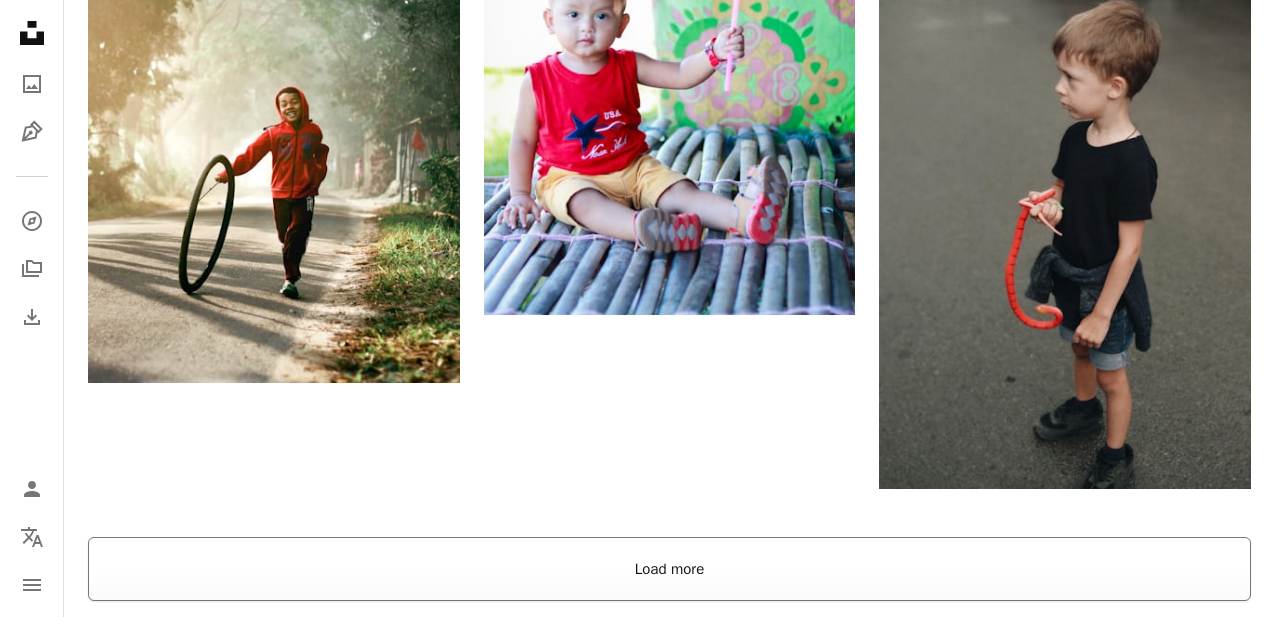 click on "Load more" at bounding box center [669, 569] 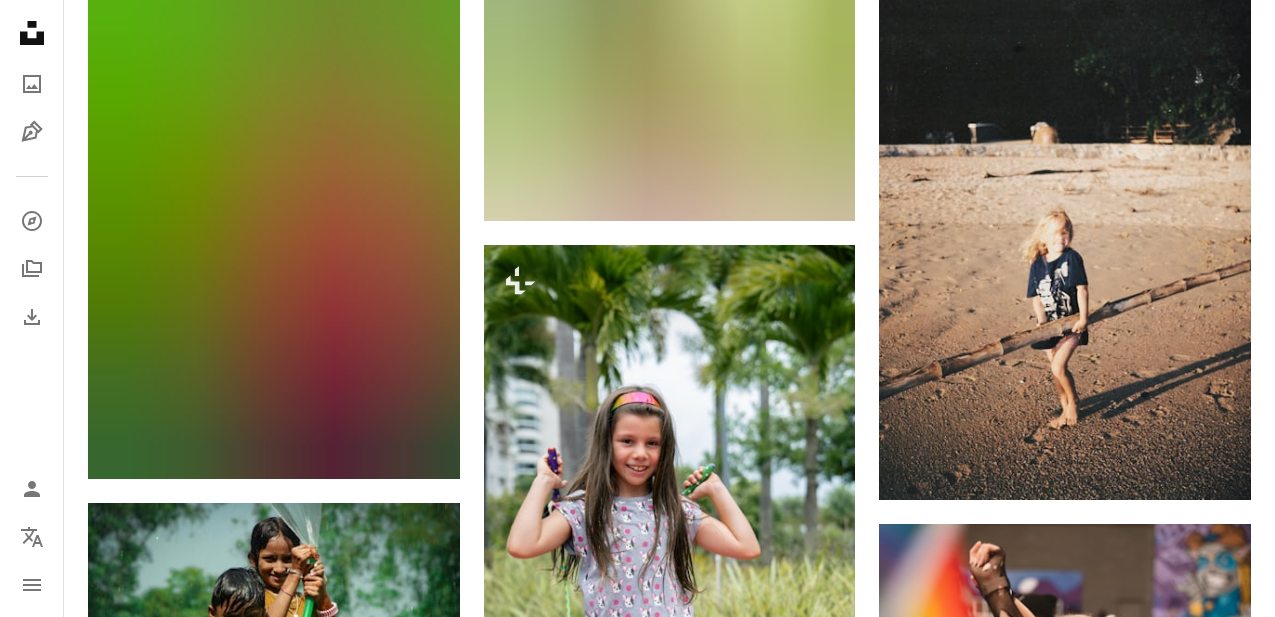 scroll, scrollTop: 10508, scrollLeft: 0, axis: vertical 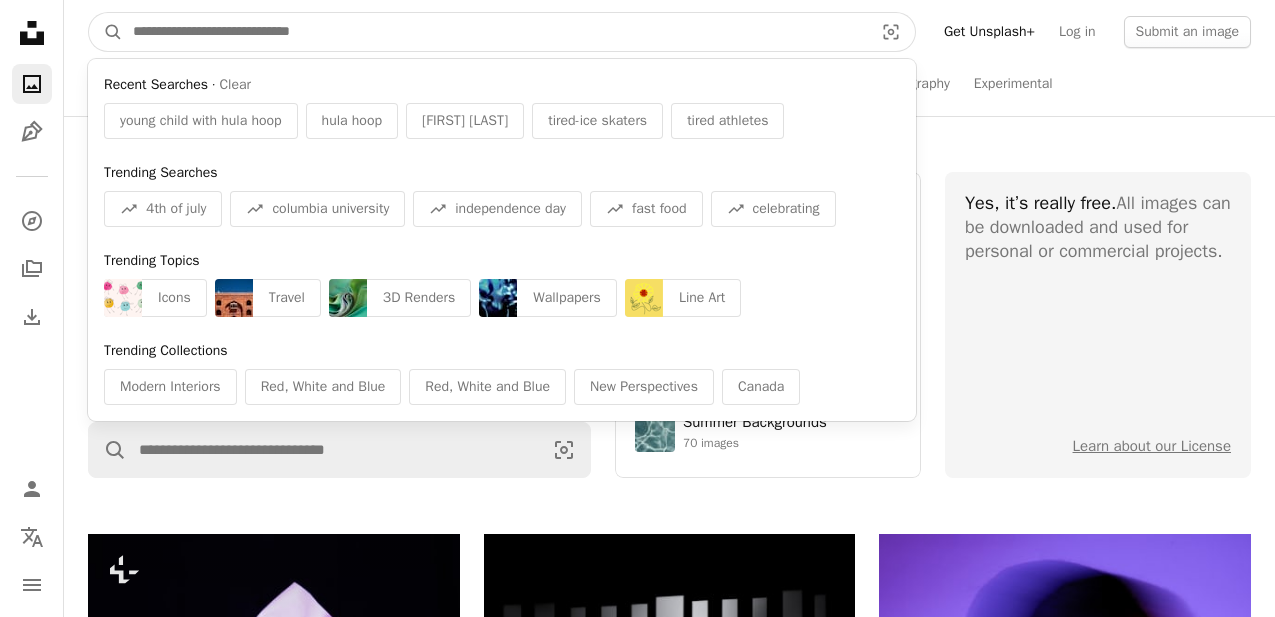 click at bounding box center (495, 32) 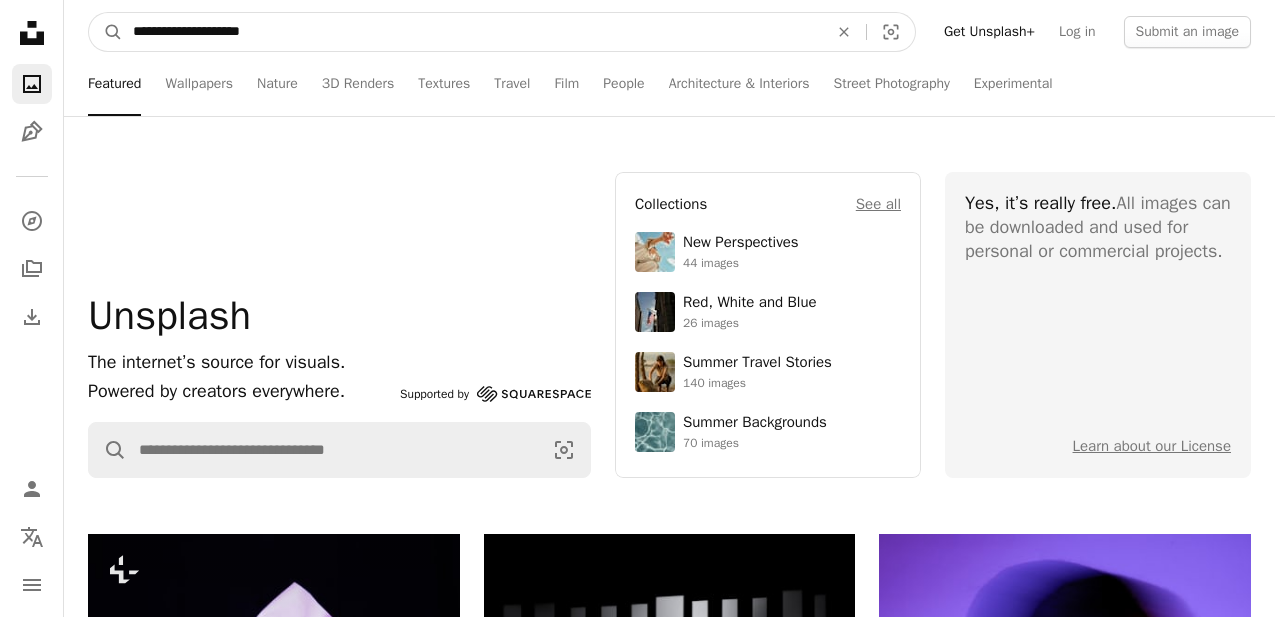 type on "**********" 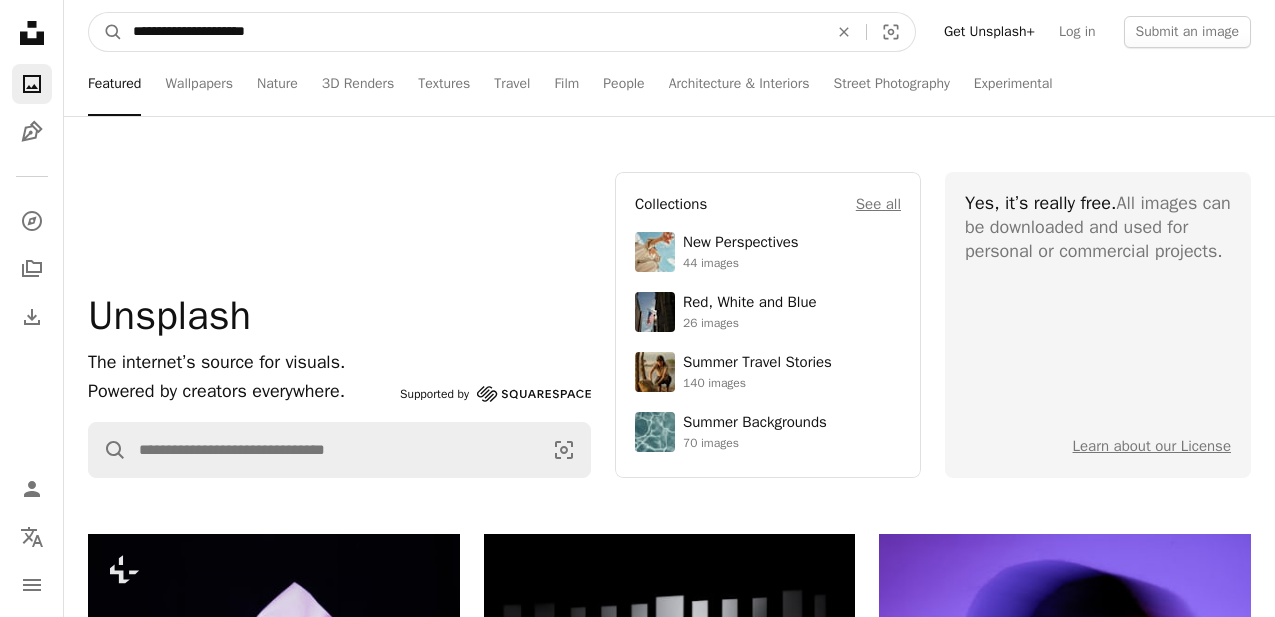 click on "A magnifying glass" at bounding box center [106, 32] 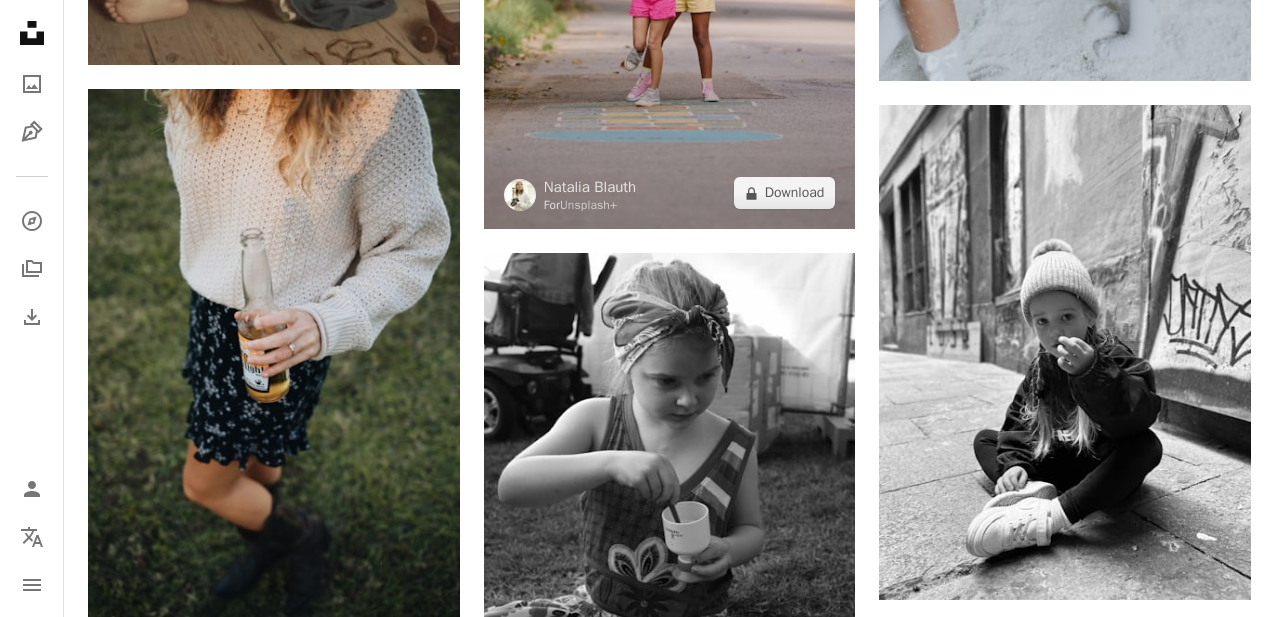 scroll, scrollTop: 3210, scrollLeft: 0, axis: vertical 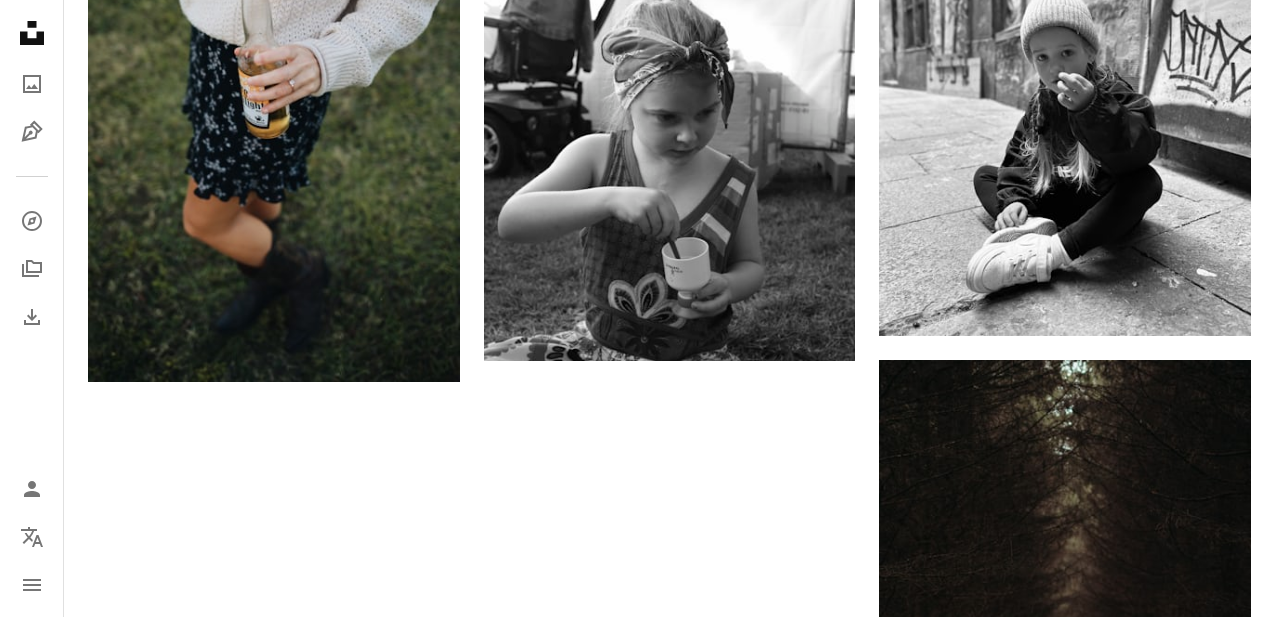 click on "Load more" at bounding box center [669, 997] 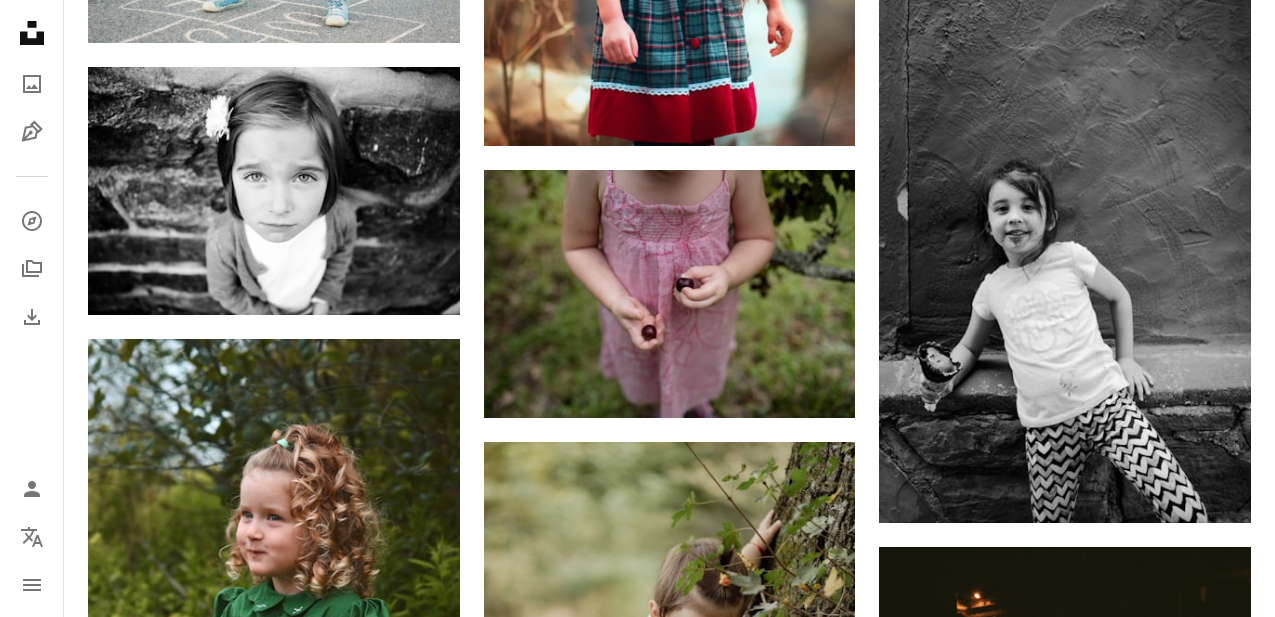 scroll, scrollTop: 4204, scrollLeft: 0, axis: vertical 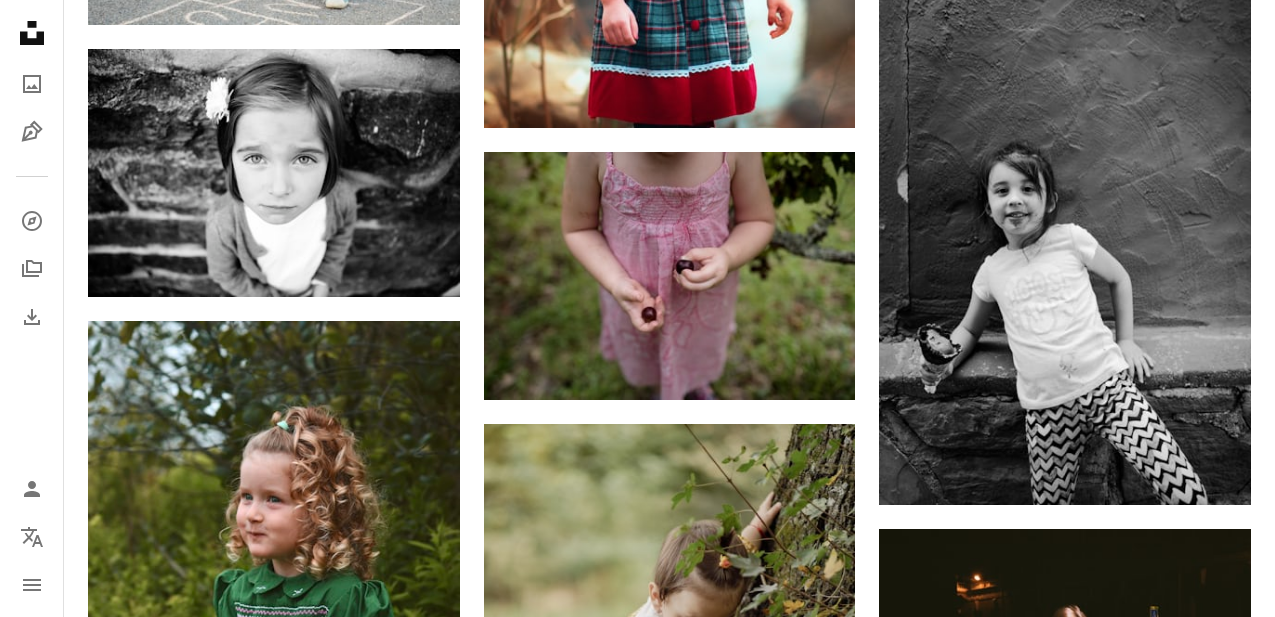 click at bounding box center [1065, 1077] 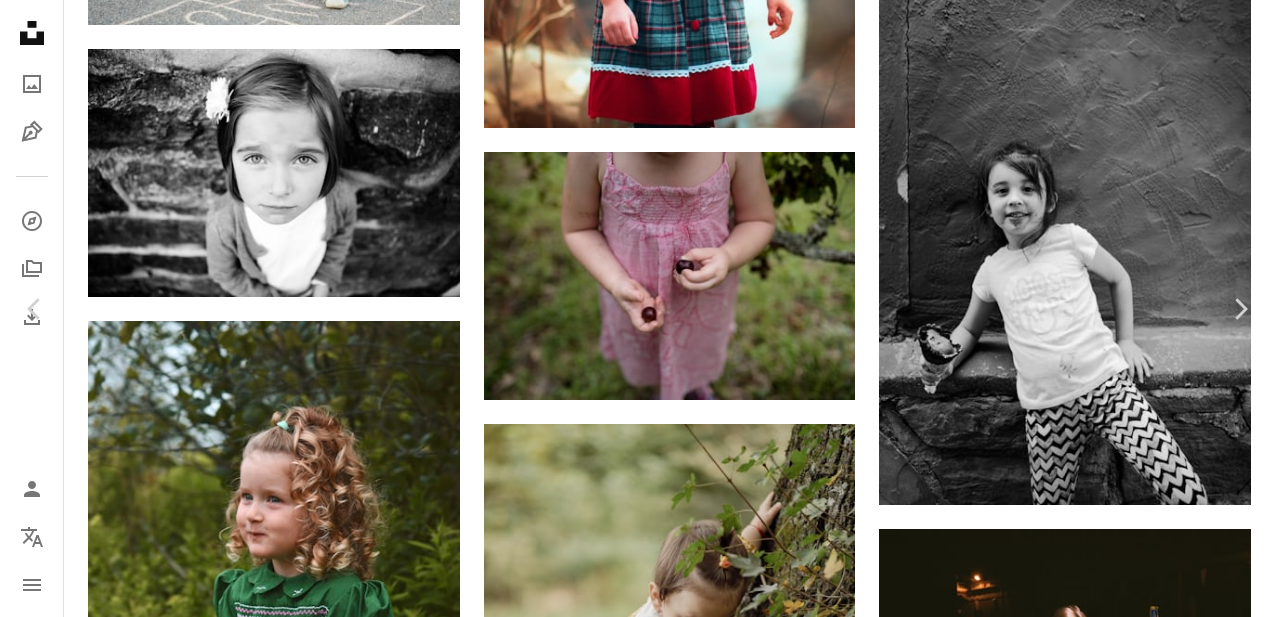 click on "A lock Download" at bounding box center (1114, 5651) 